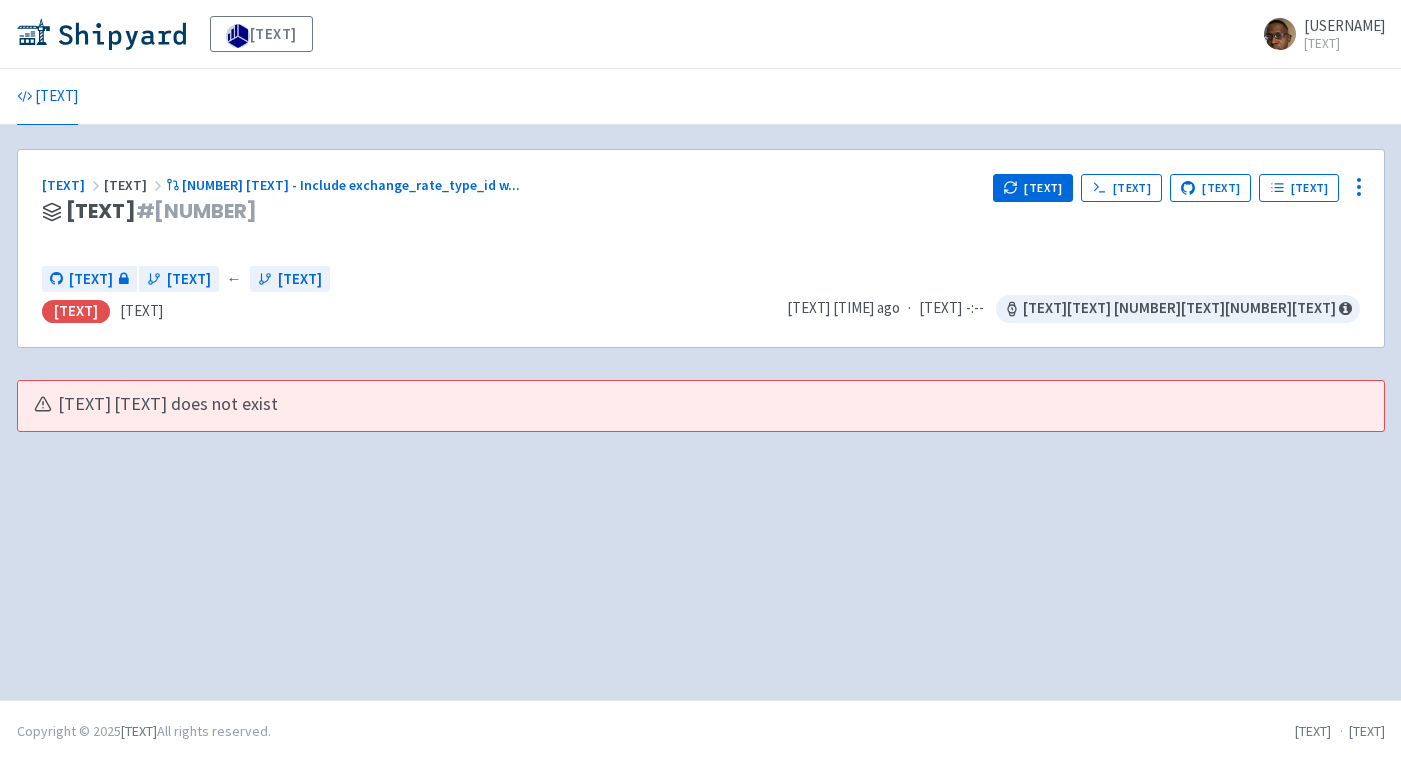 scroll, scrollTop: 0, scrollLeft: 0, axis: both 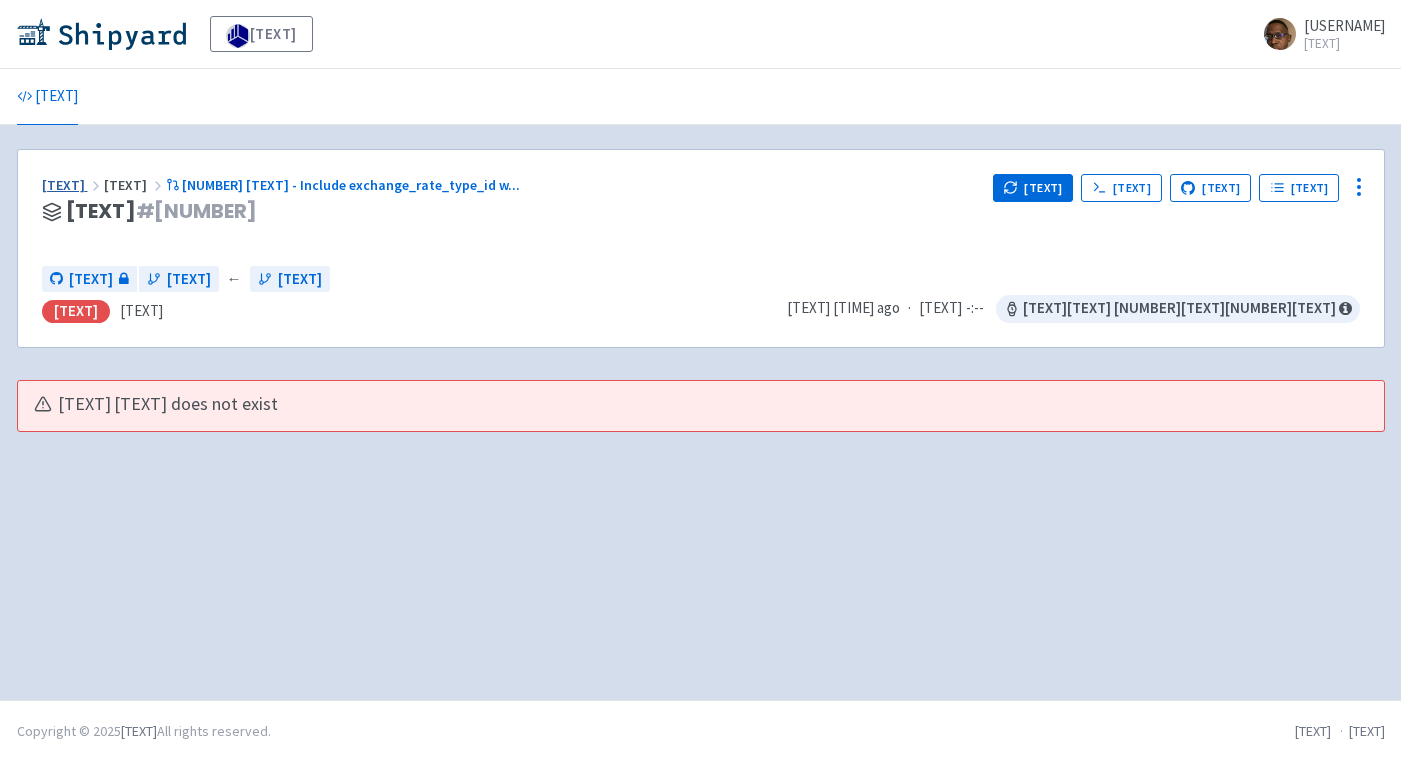 click on "[TEXT]" at bounding box center (73, 185) 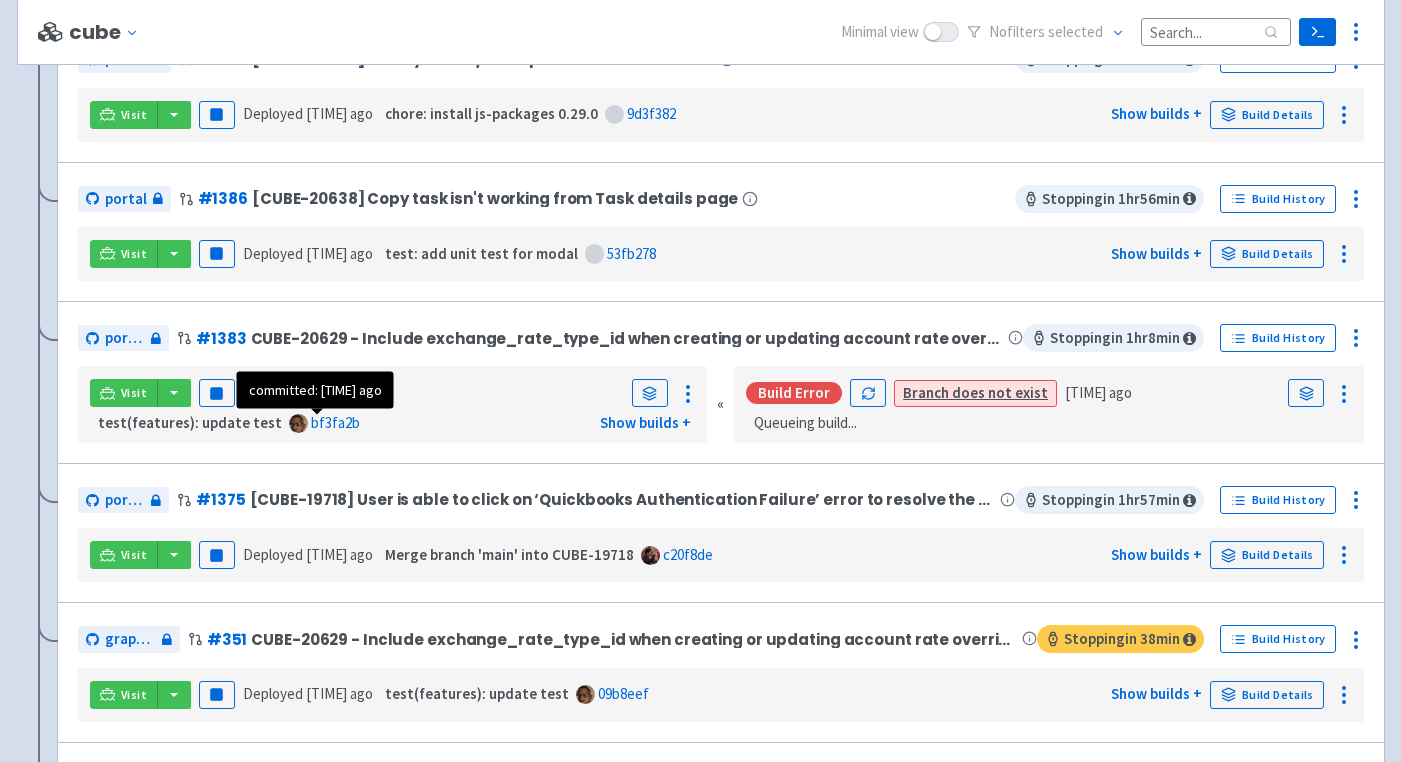 scroll, scrollTop: 477, scrollLeft: 0, axis: vertical 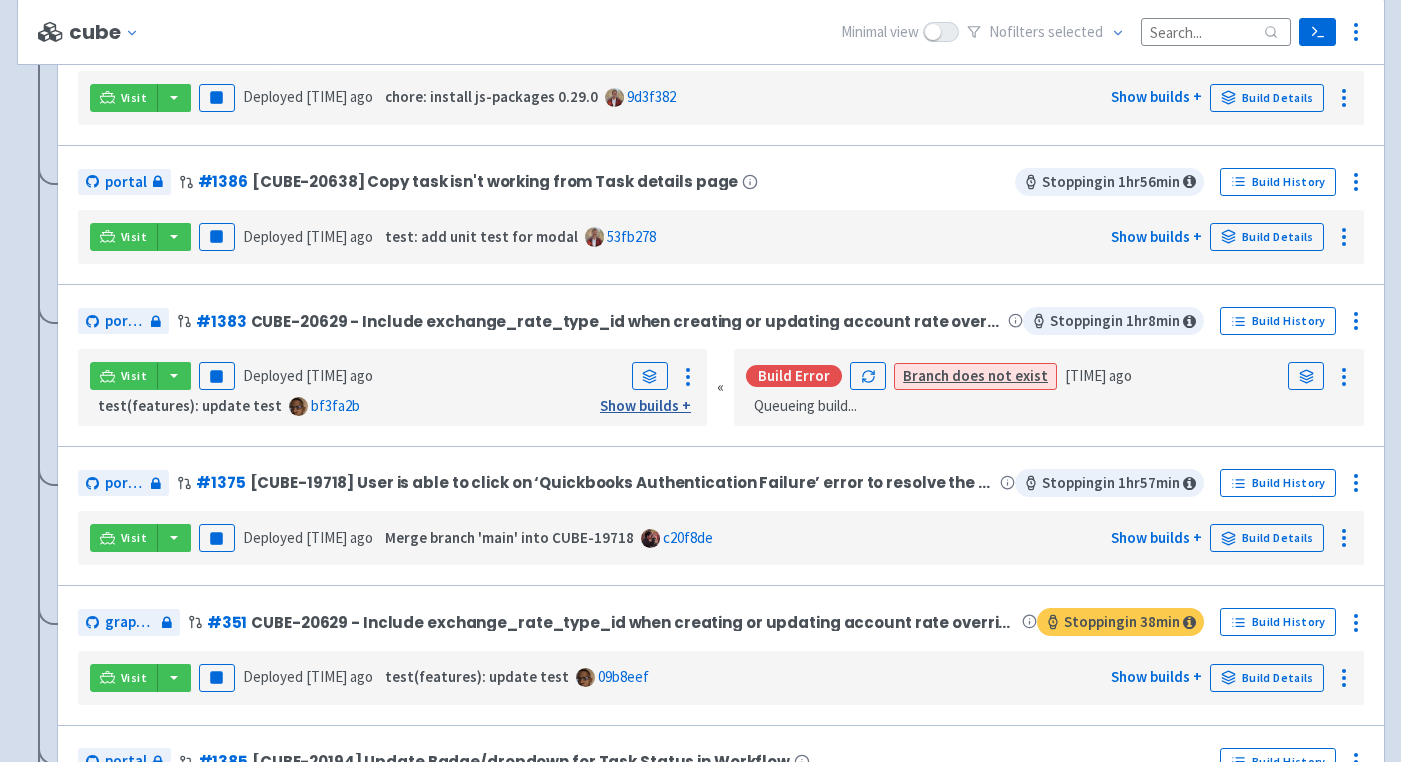 click on "Show builds +" at bounding box center (645, 405) 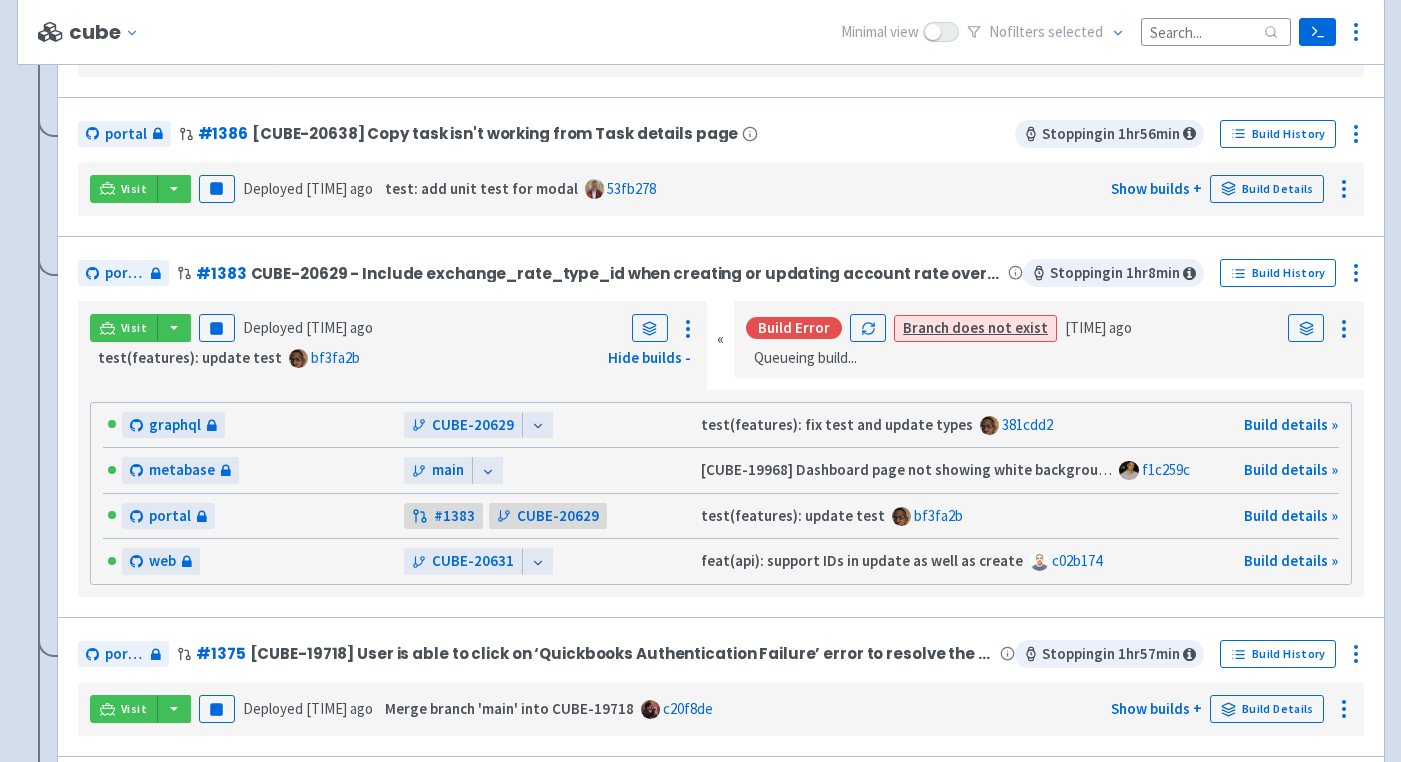 scroll, scrollTop: 527, scrollLeft: 0, axis: vertical 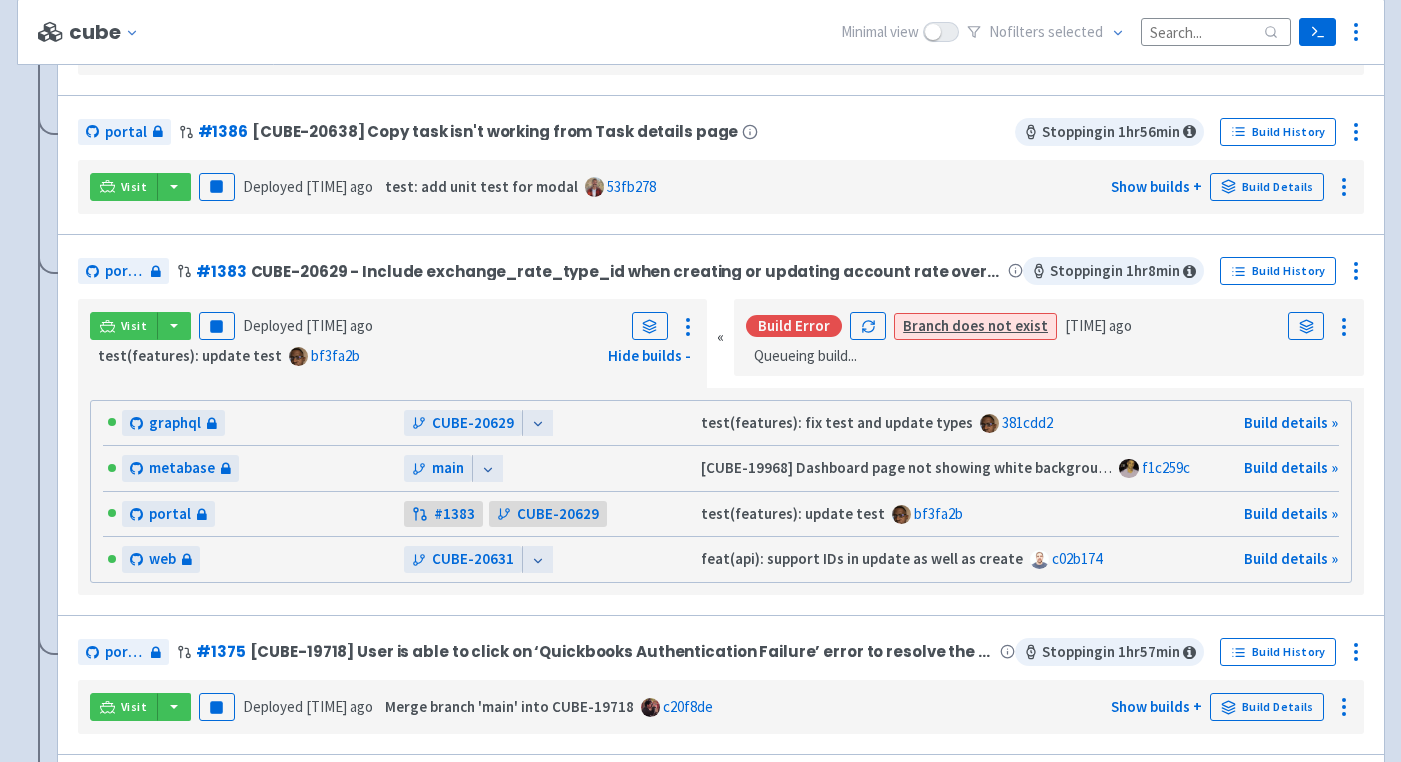 click 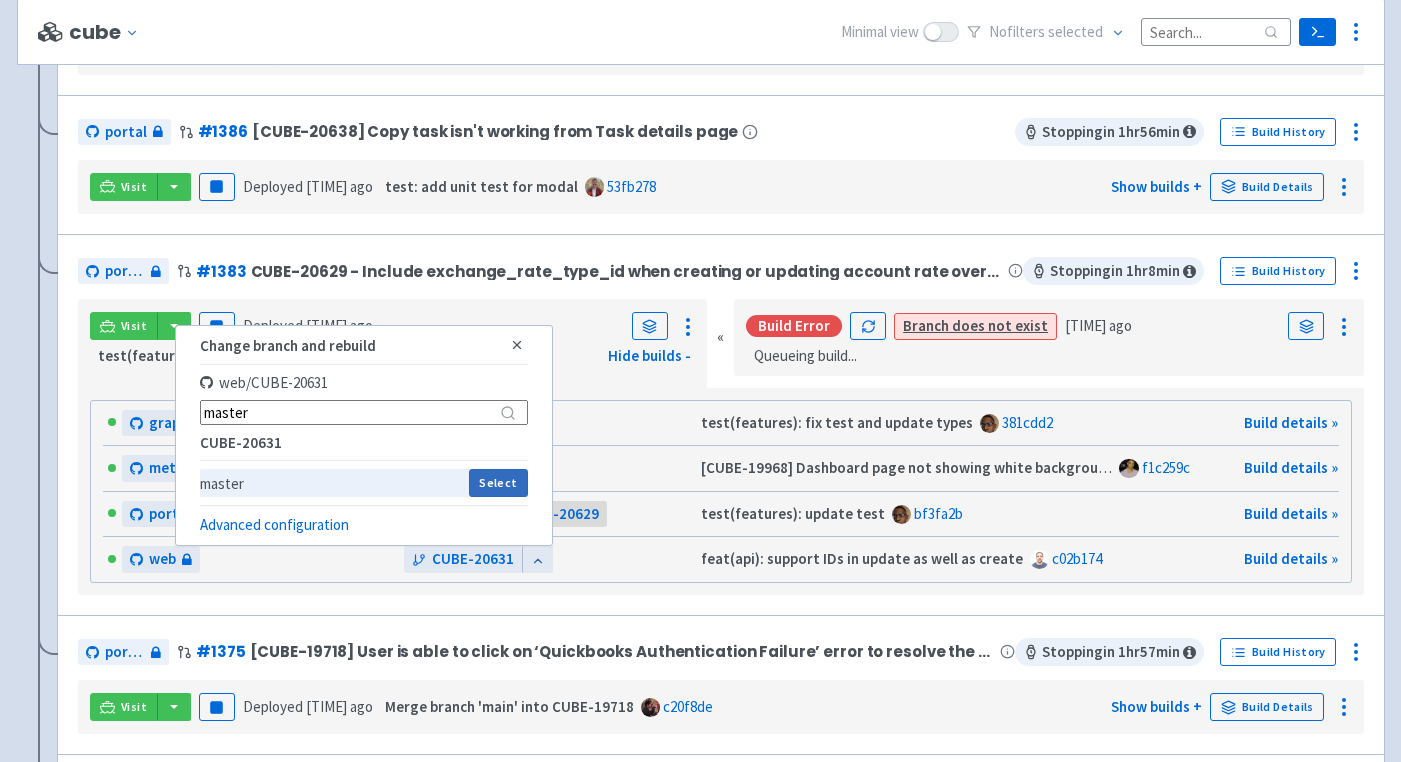 type on "master" 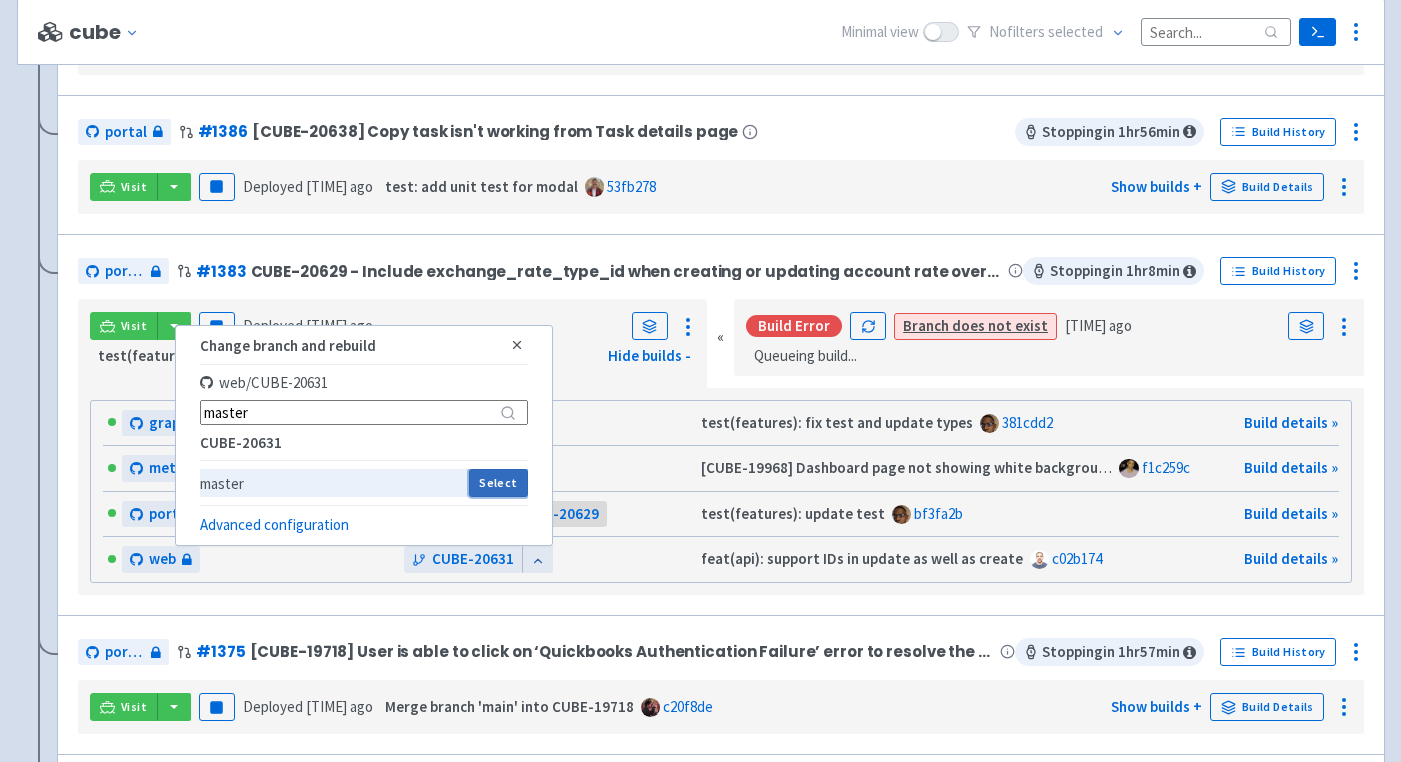 click on "Select" at bounding box center (498, 483) 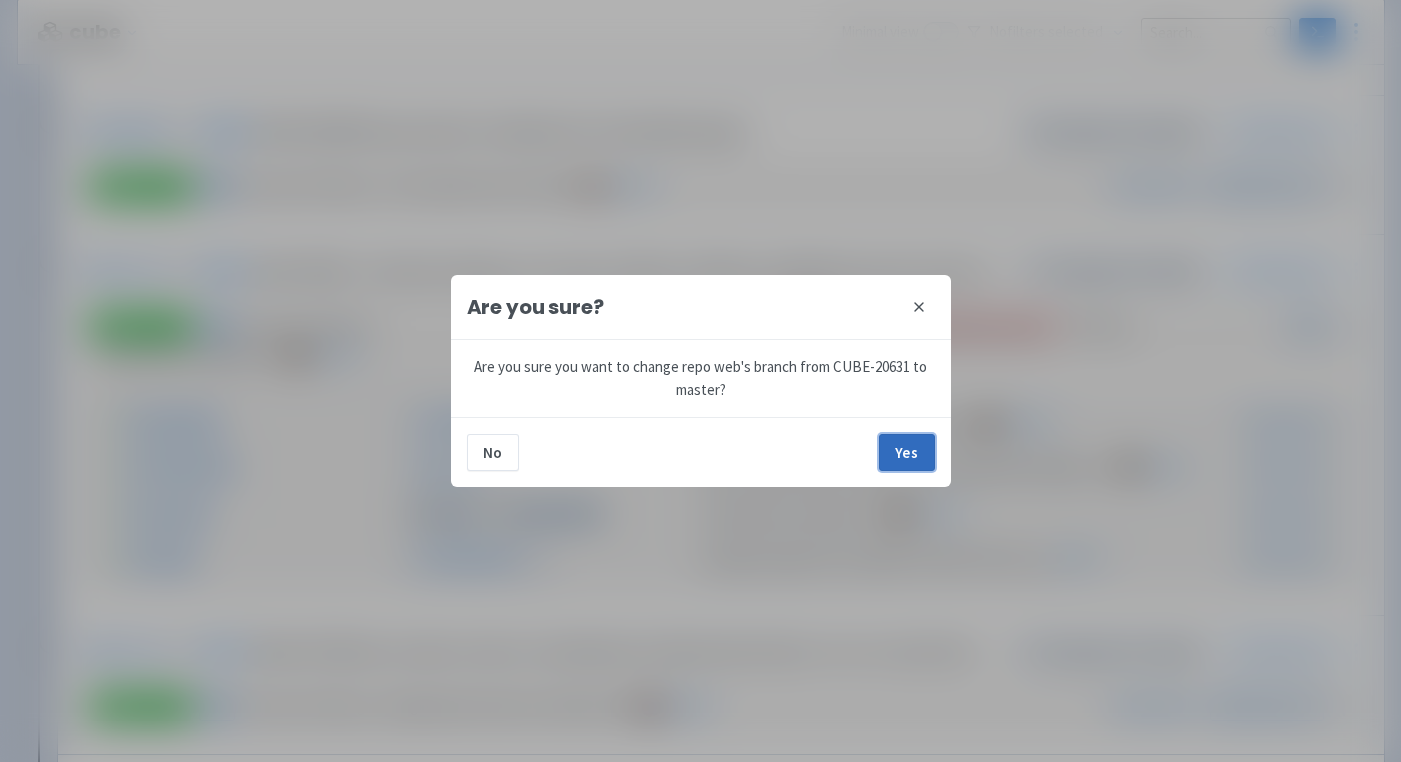 click on "Yes" at bounding box center (907, 452) 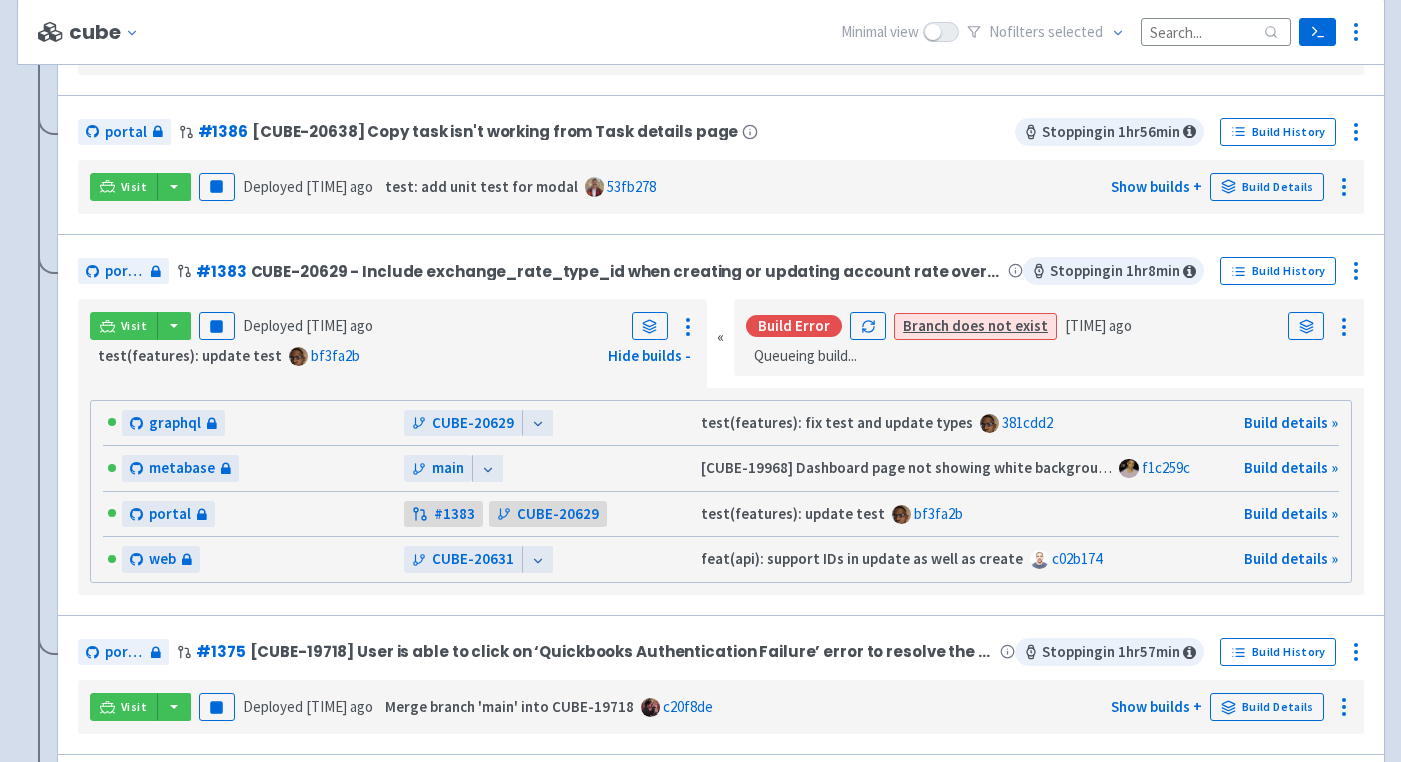 click 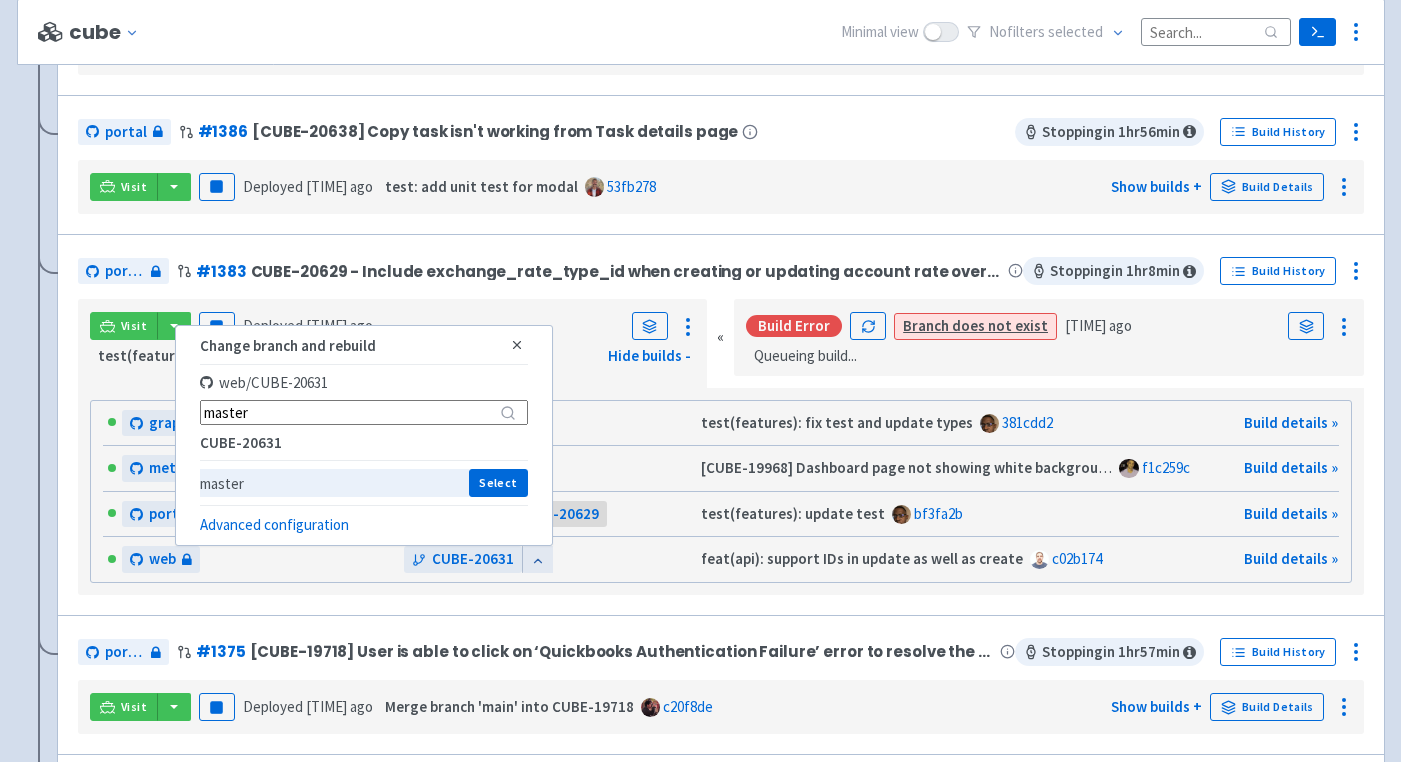 click on "master" at bounding box center (334, 483) 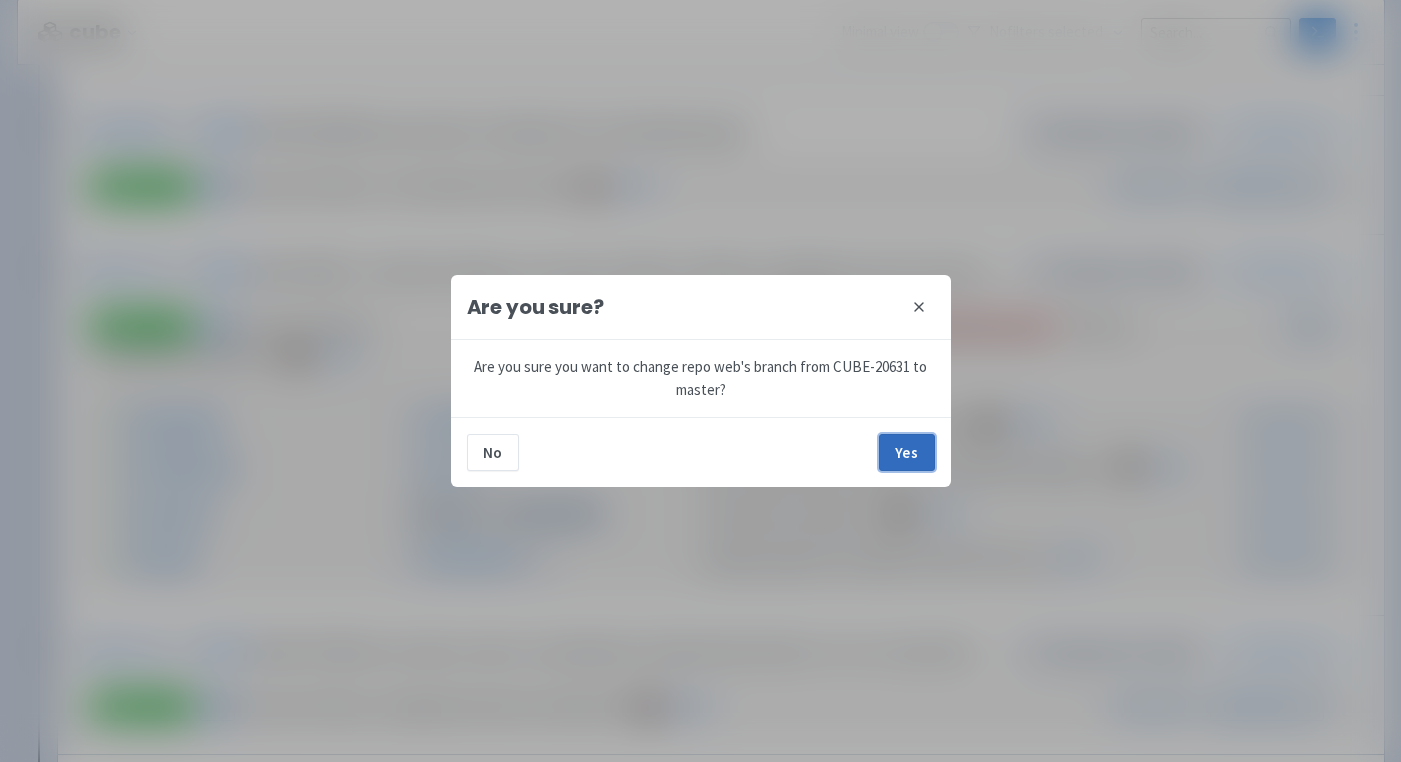 click on "Yes" at bounding box center (907, 452) 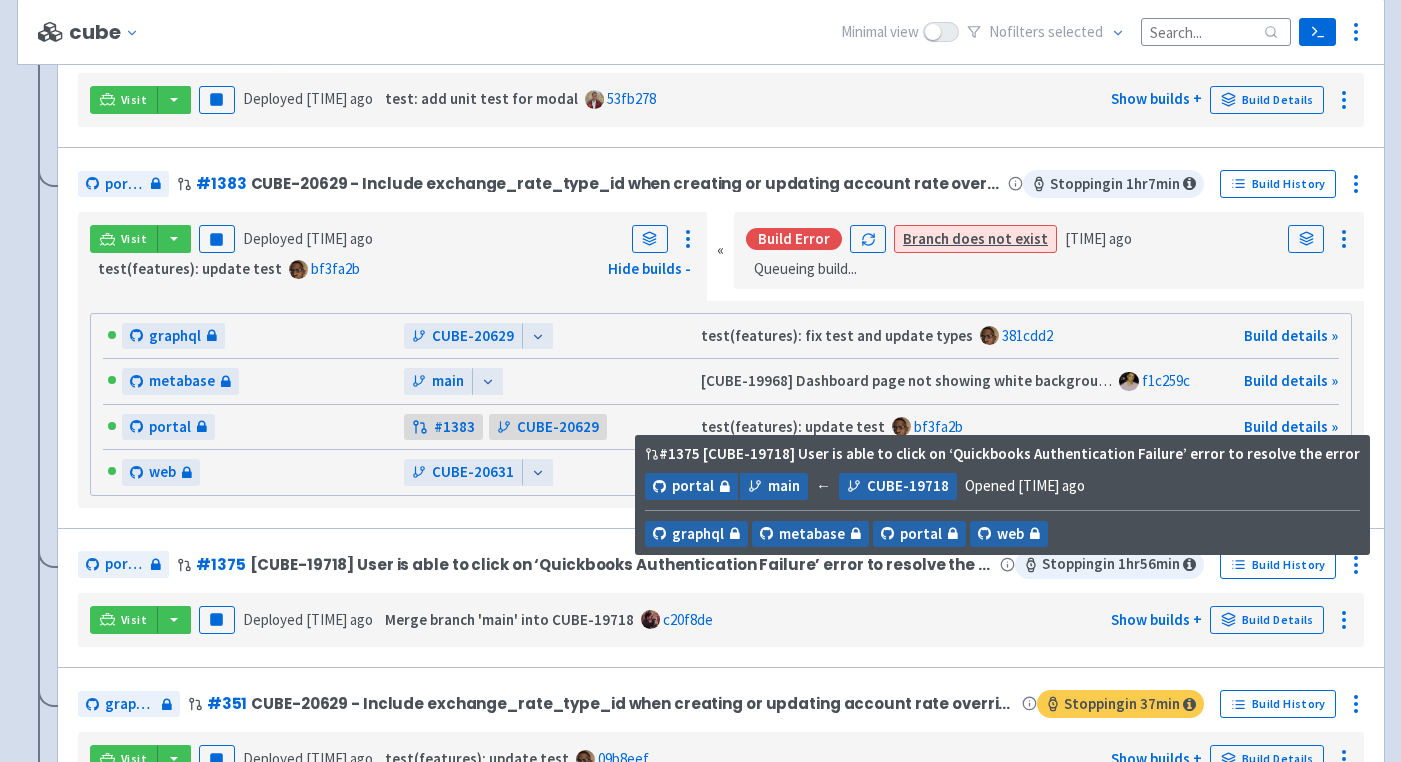 scroll, scrollTop: 595, scrollLeft: 0, axis: vertical 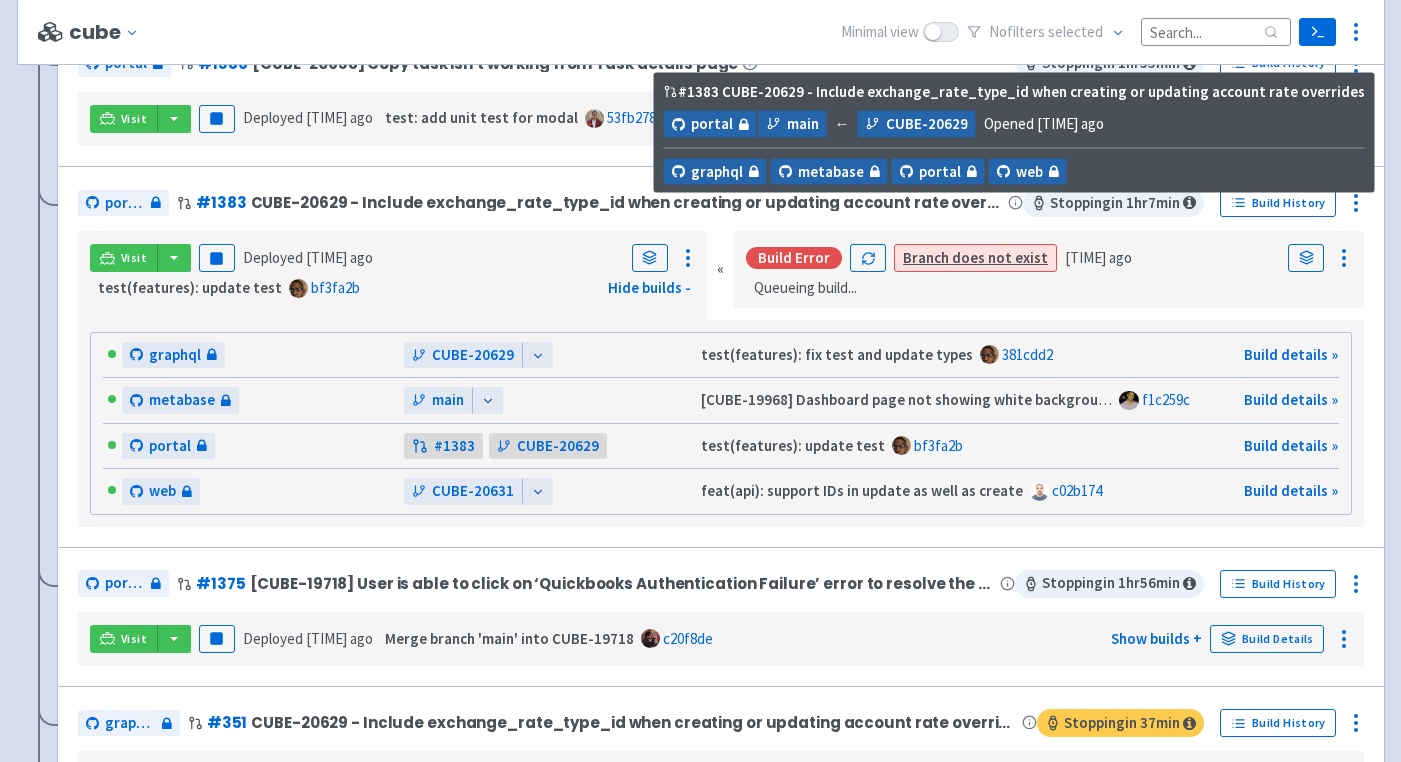 click on "CUBE-20629 - Include exchange_rate_type_id when creating or updating account rate overrides" at bounding box center (627, 202) 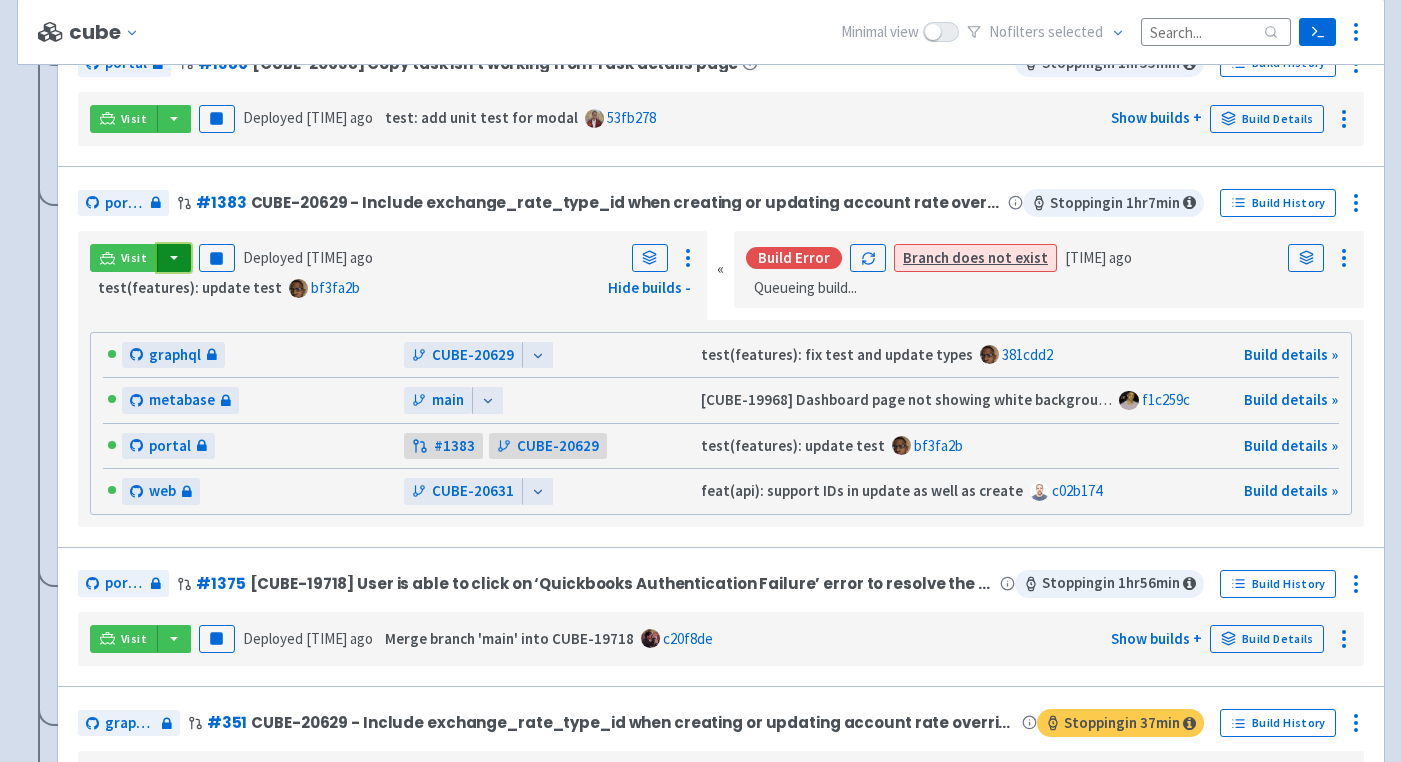 click at bounding box center [174, 258] 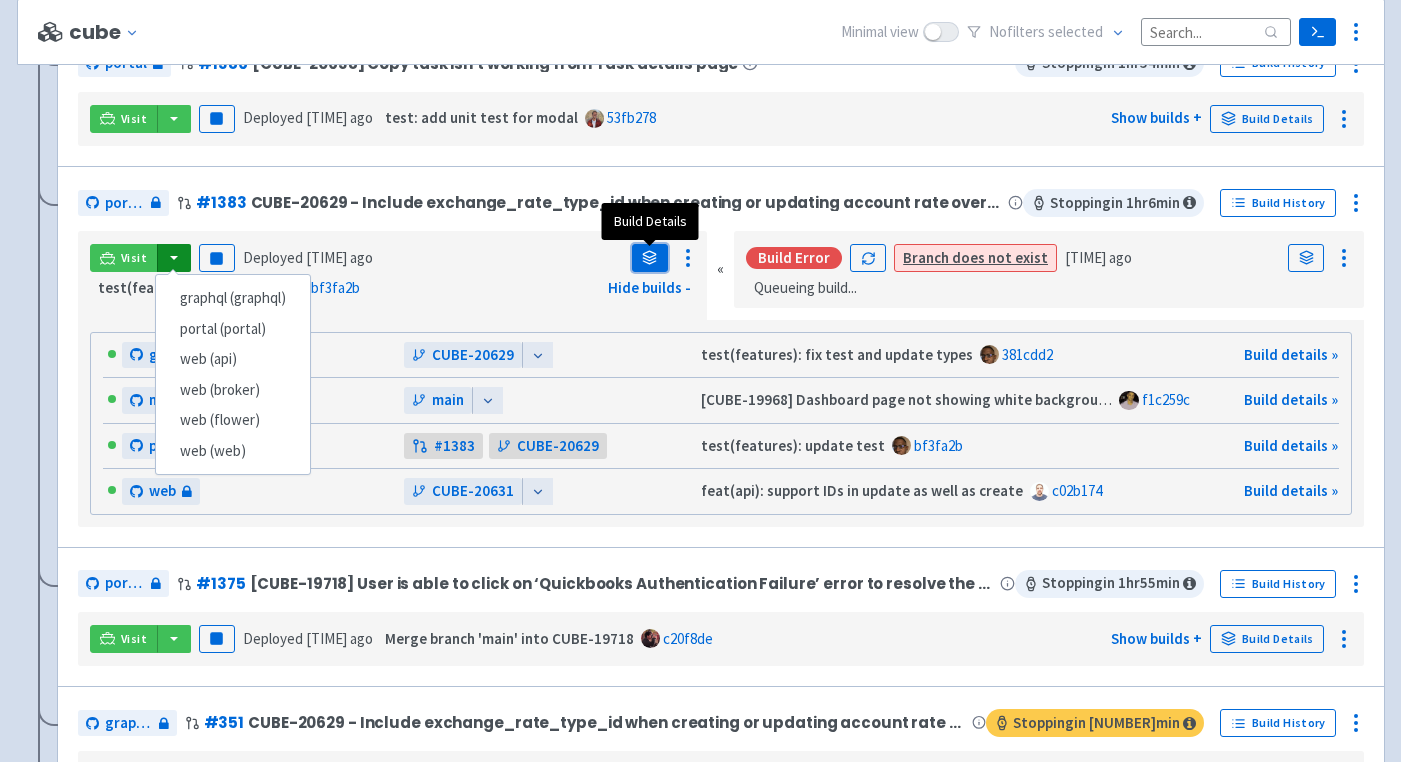 click 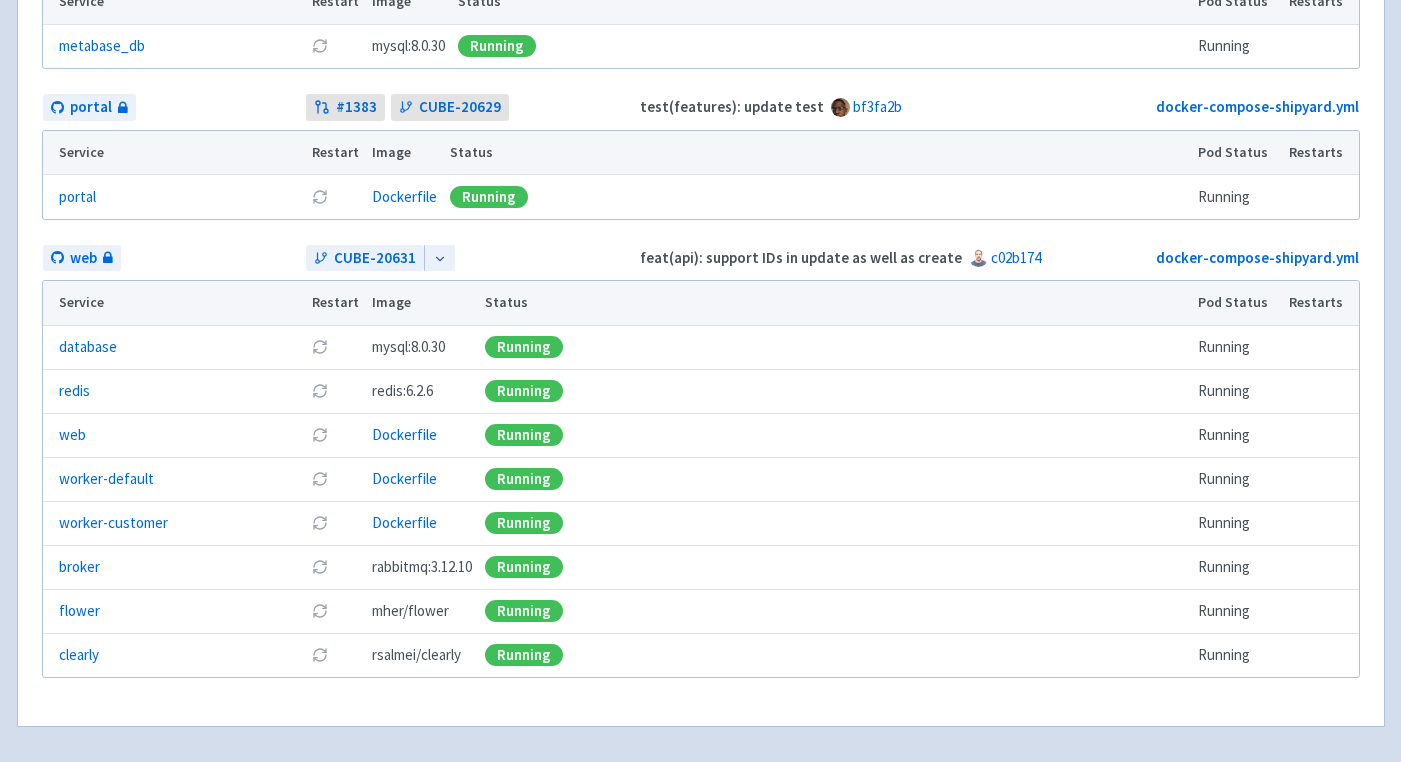 scroll, scrollTop: 670, scrollLeft: 0, axis: vertical 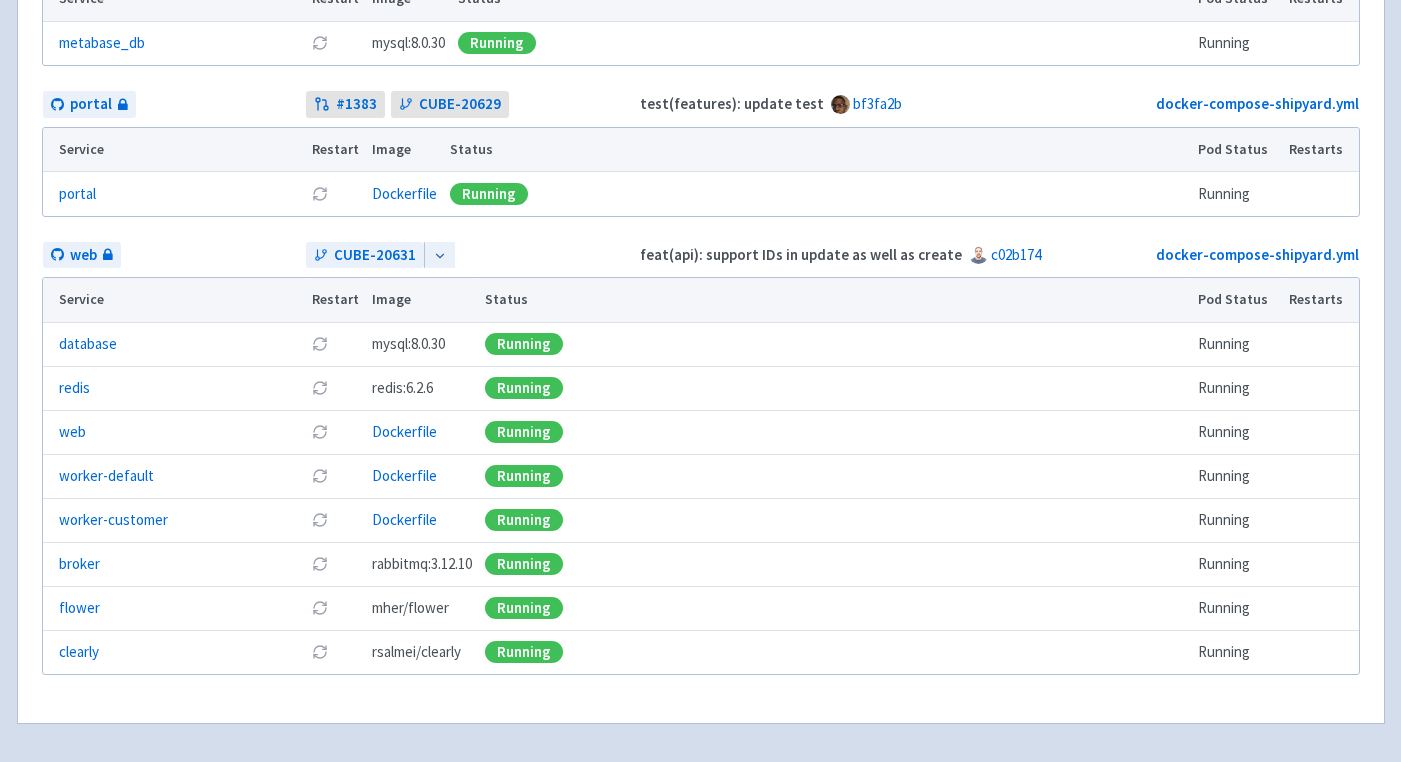 click 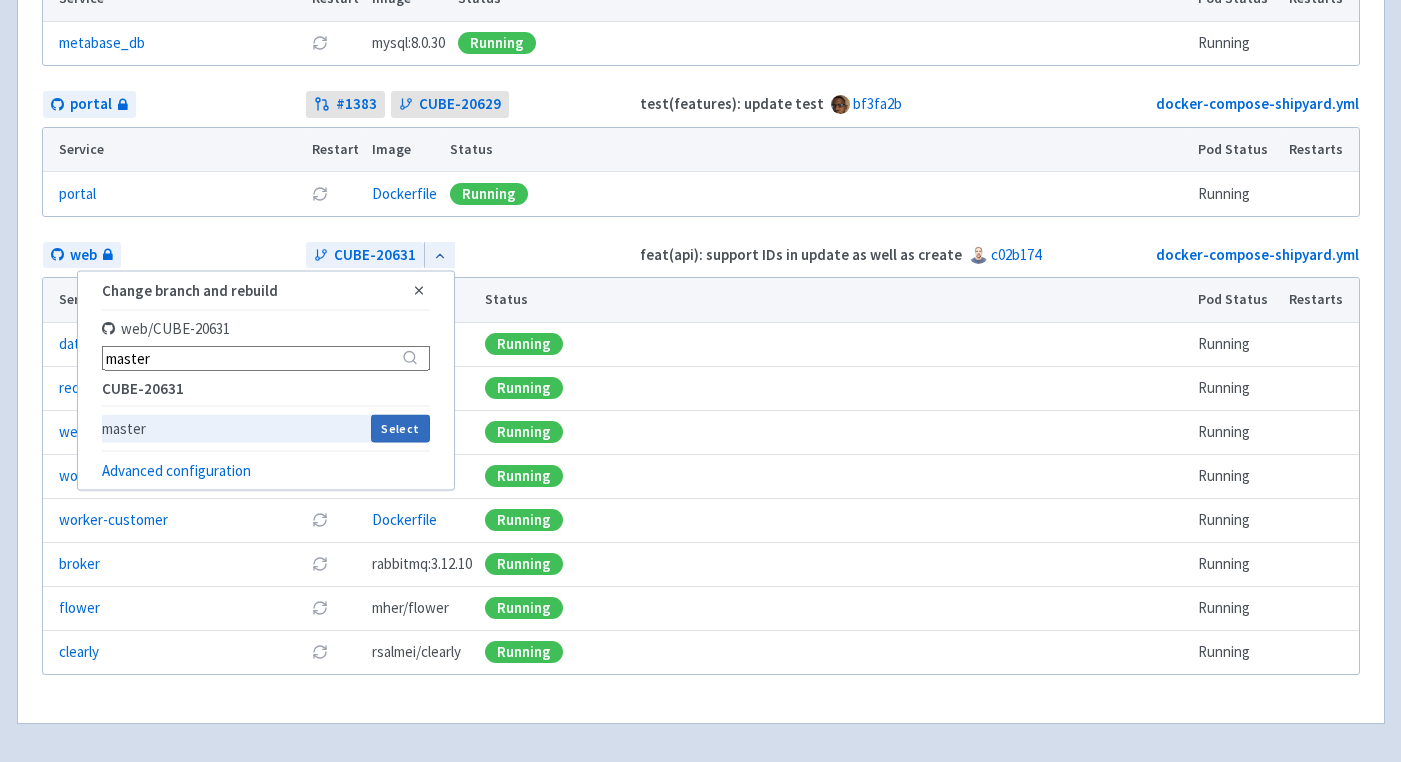 type on "master" 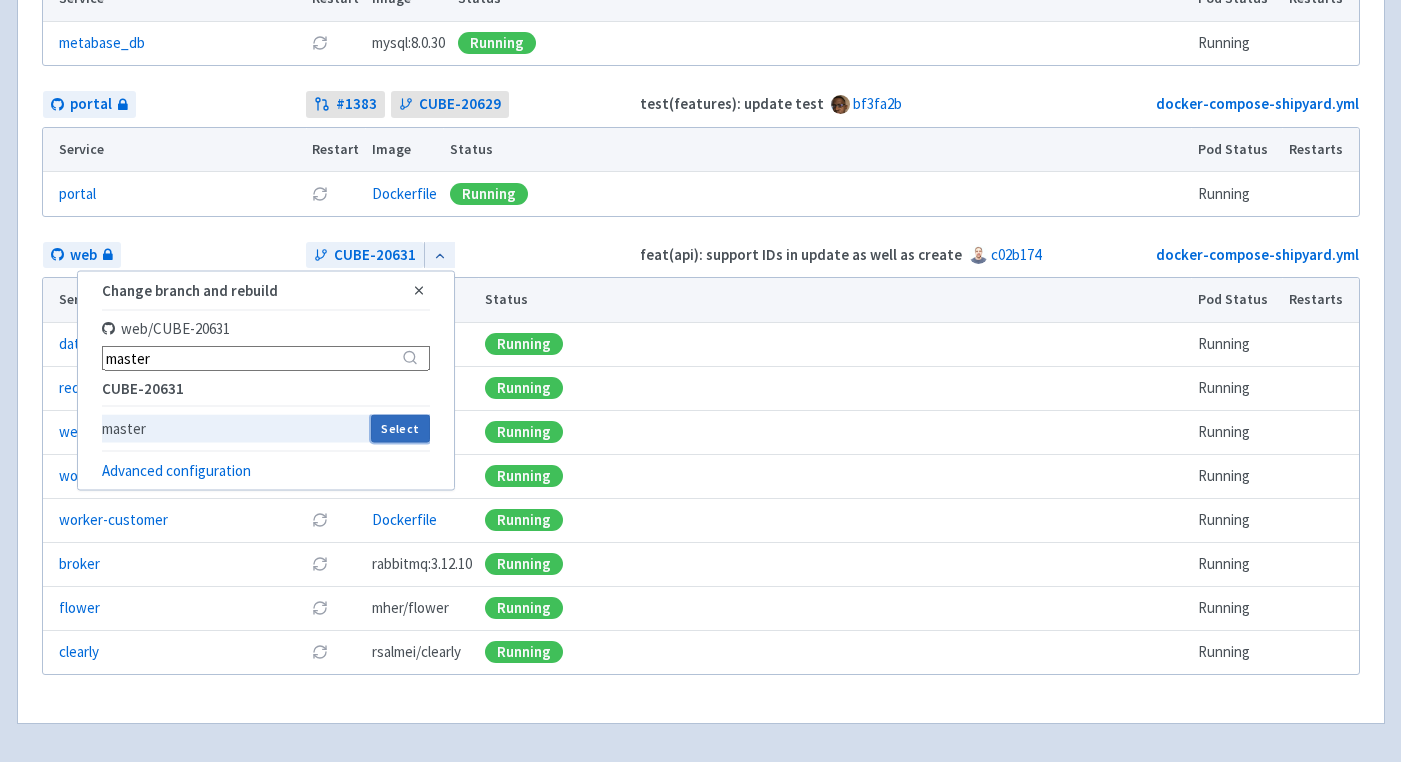 click on "Select" at bounding box center (400, 428) 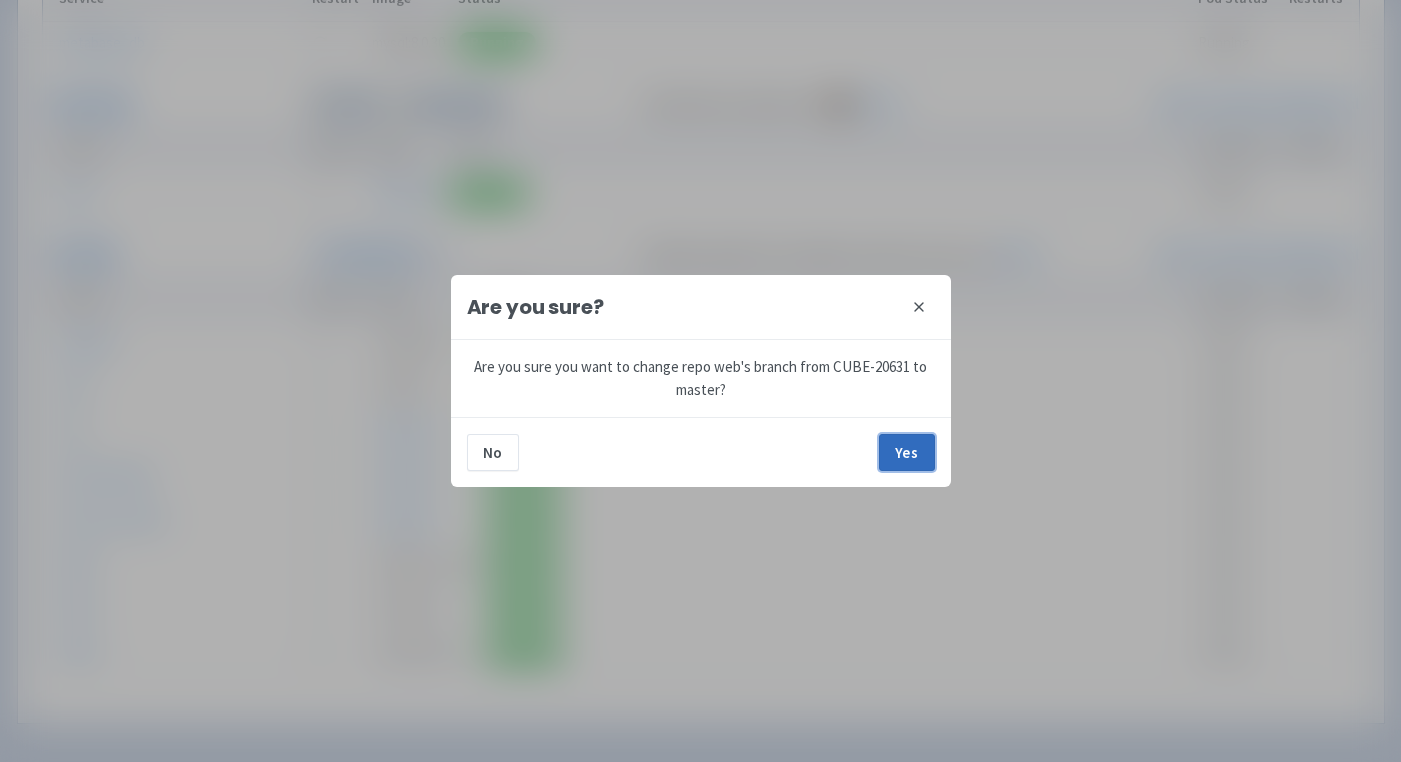 click on "Yes" at bounding box center [907, 452] 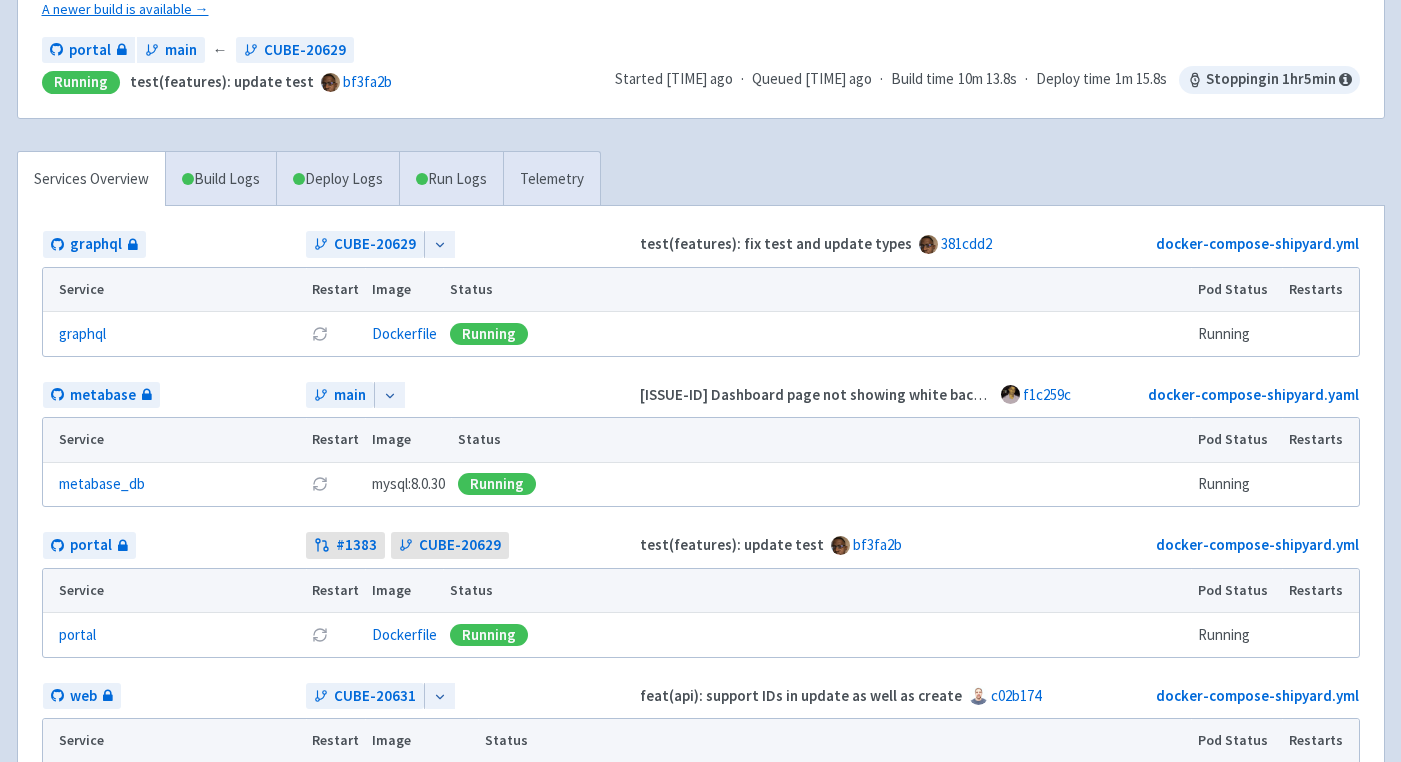 scroll, scrollTop: 0, scrollLeft: 0, axis: both 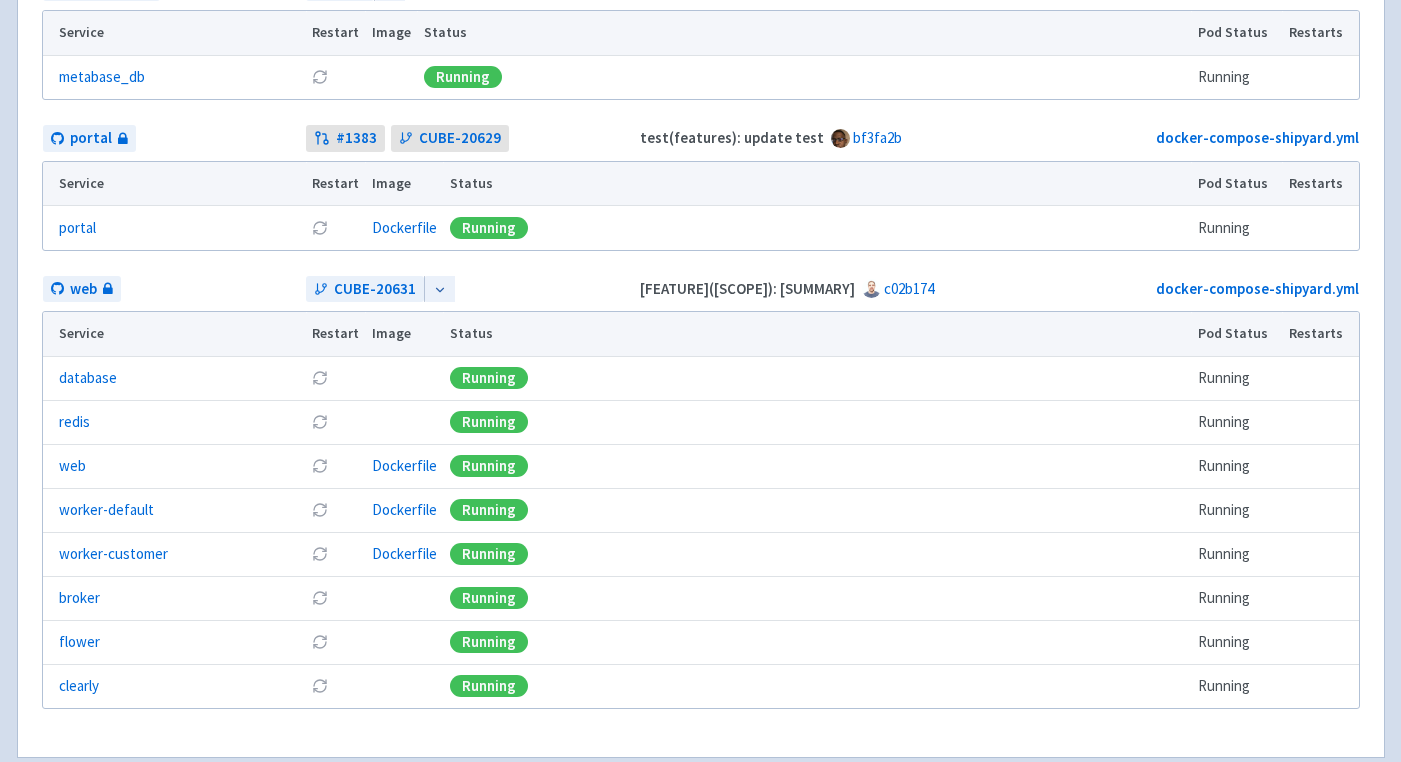 click 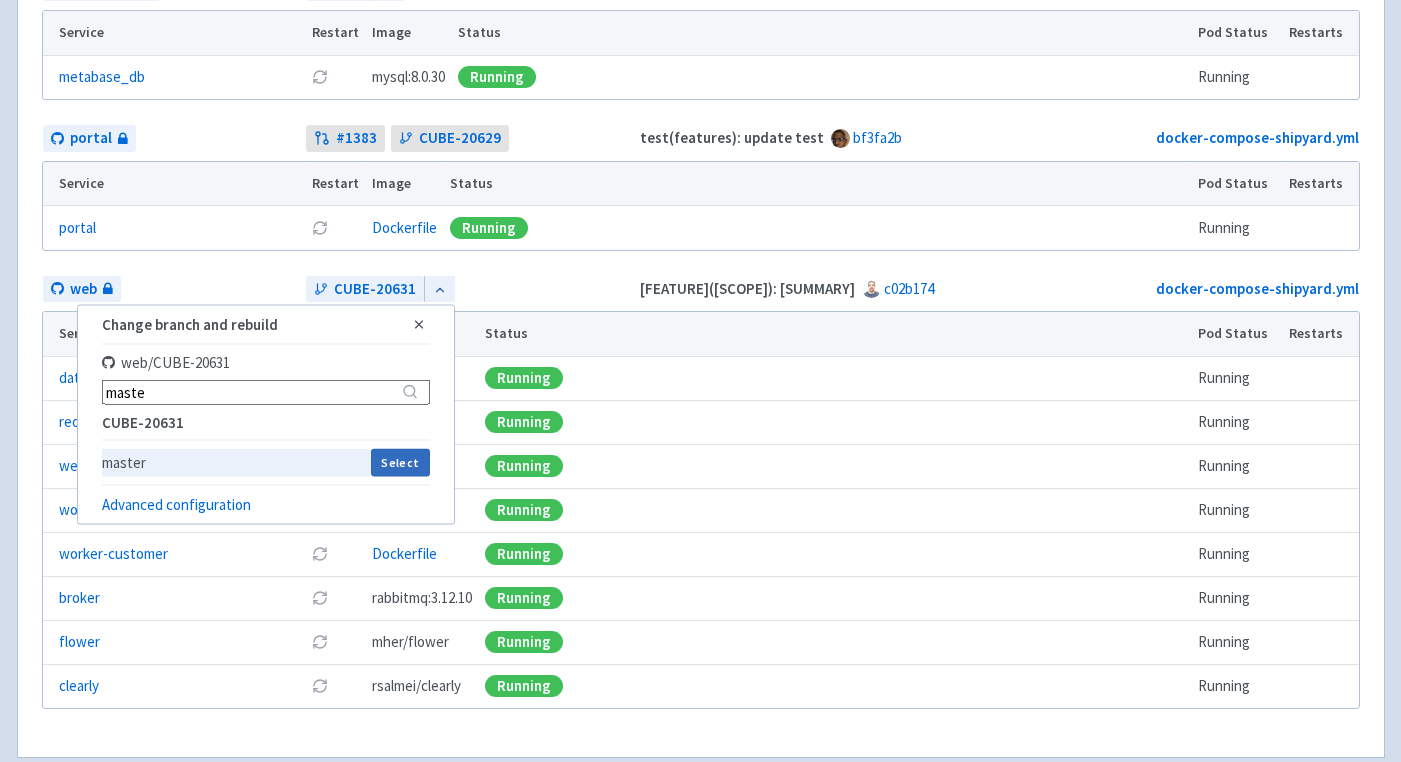 type on "maste" 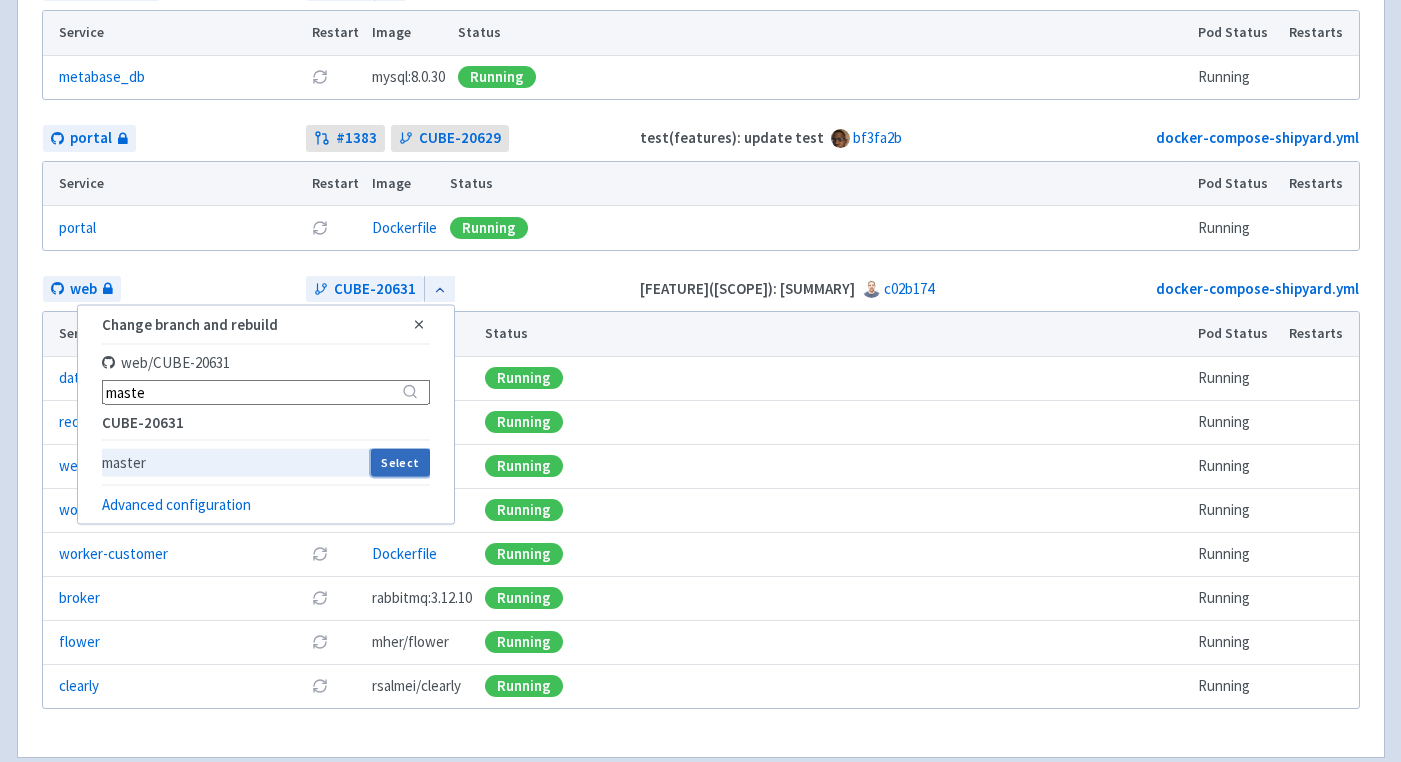 click on "Select" at bounding box center [400, 462] 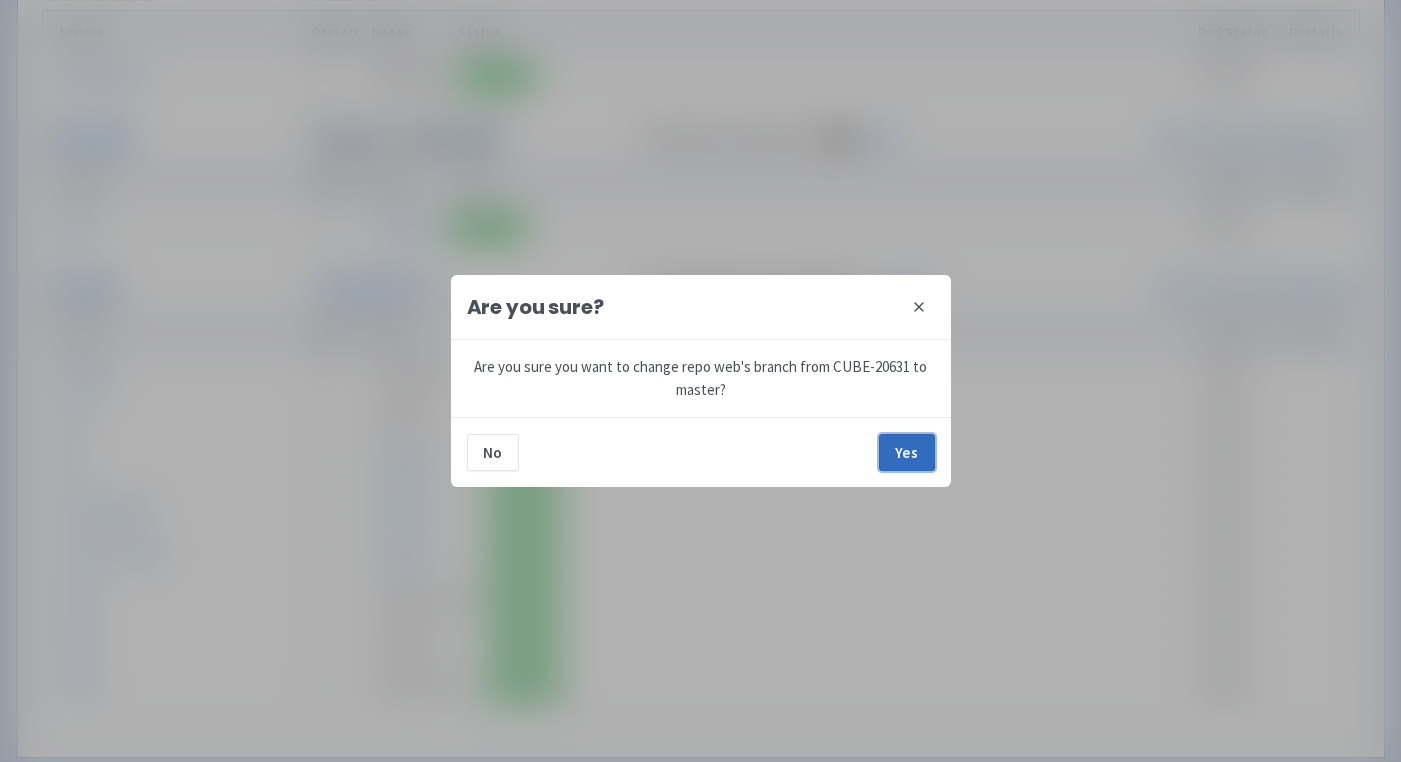 click on "Yes" at bounding box center [907, 452] 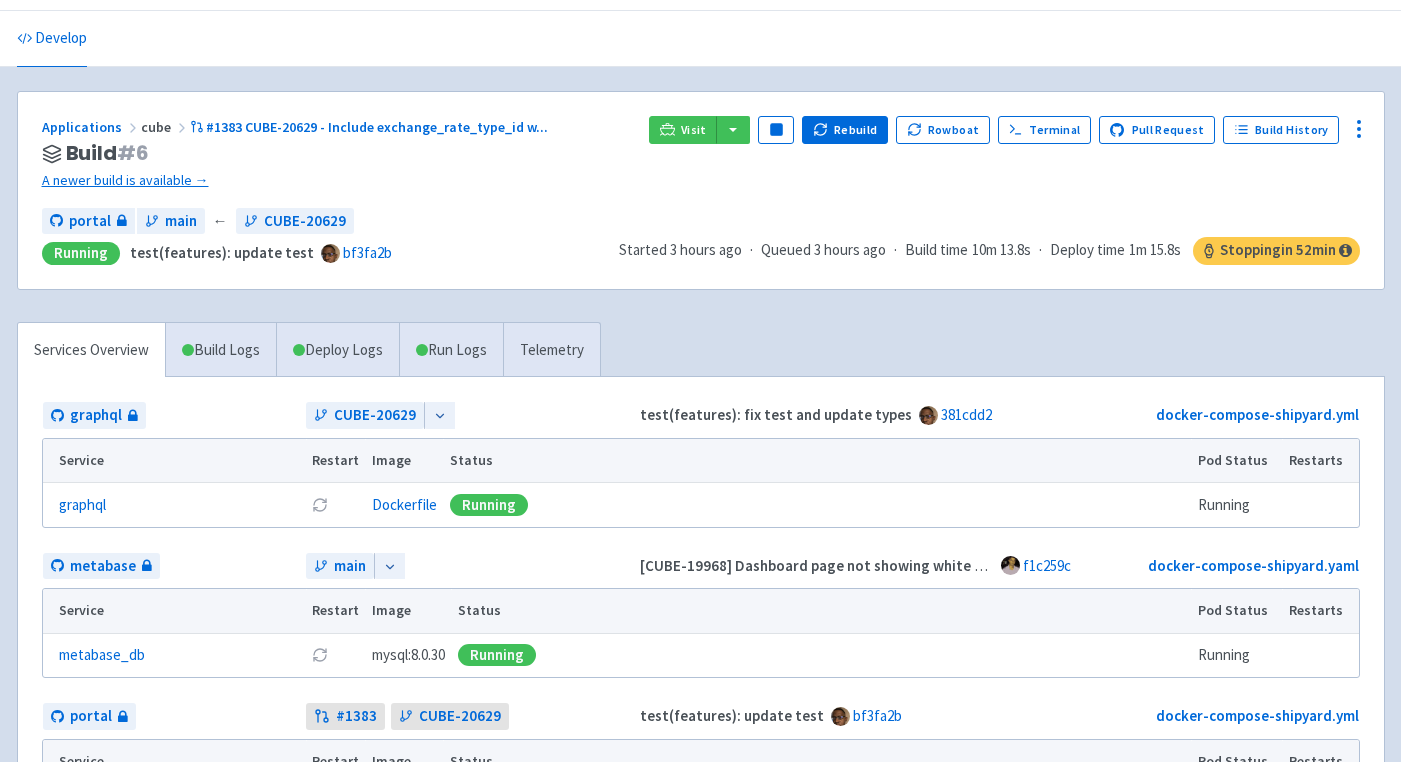 scroll, scrollTop: 47, scrollLeft: 0, axis: vertical 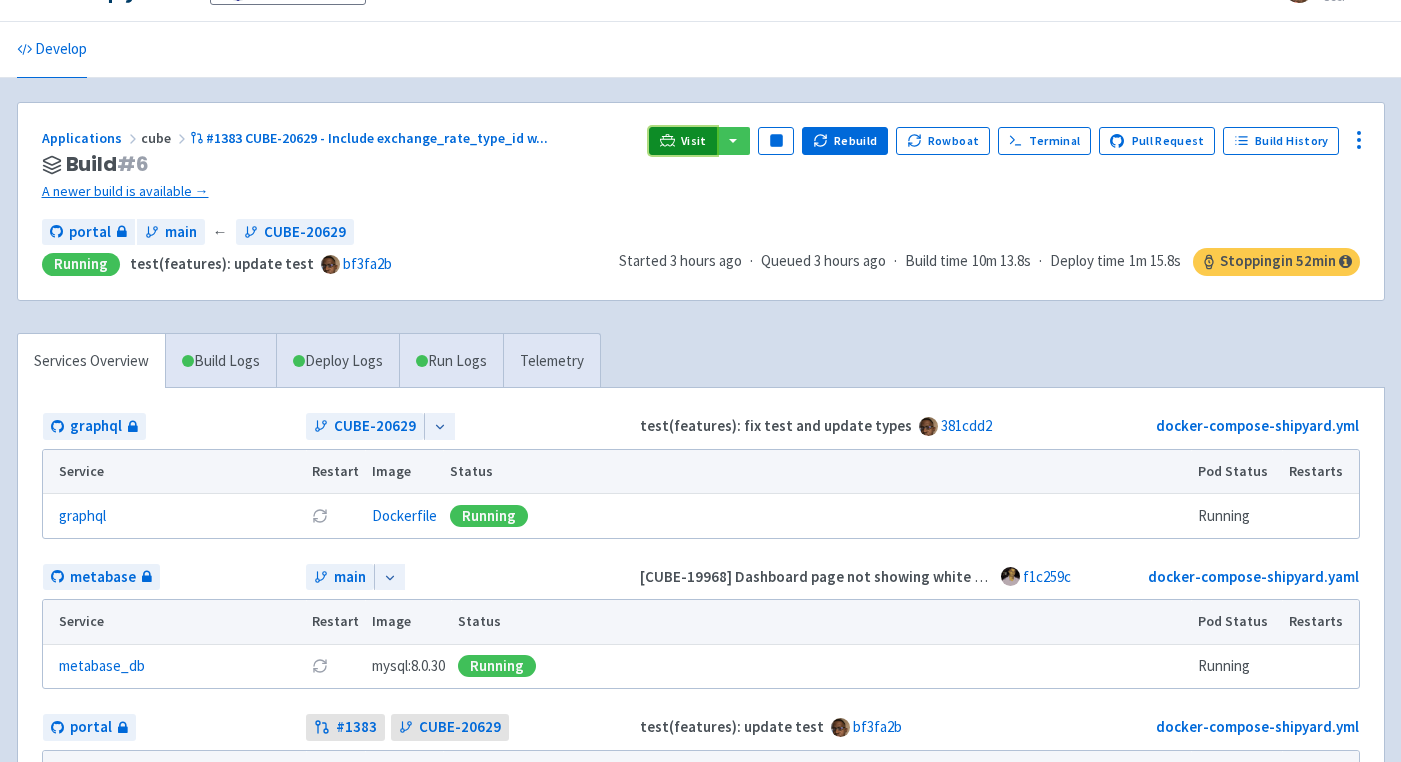 click on "Visit" at bounding box center (694, 141) 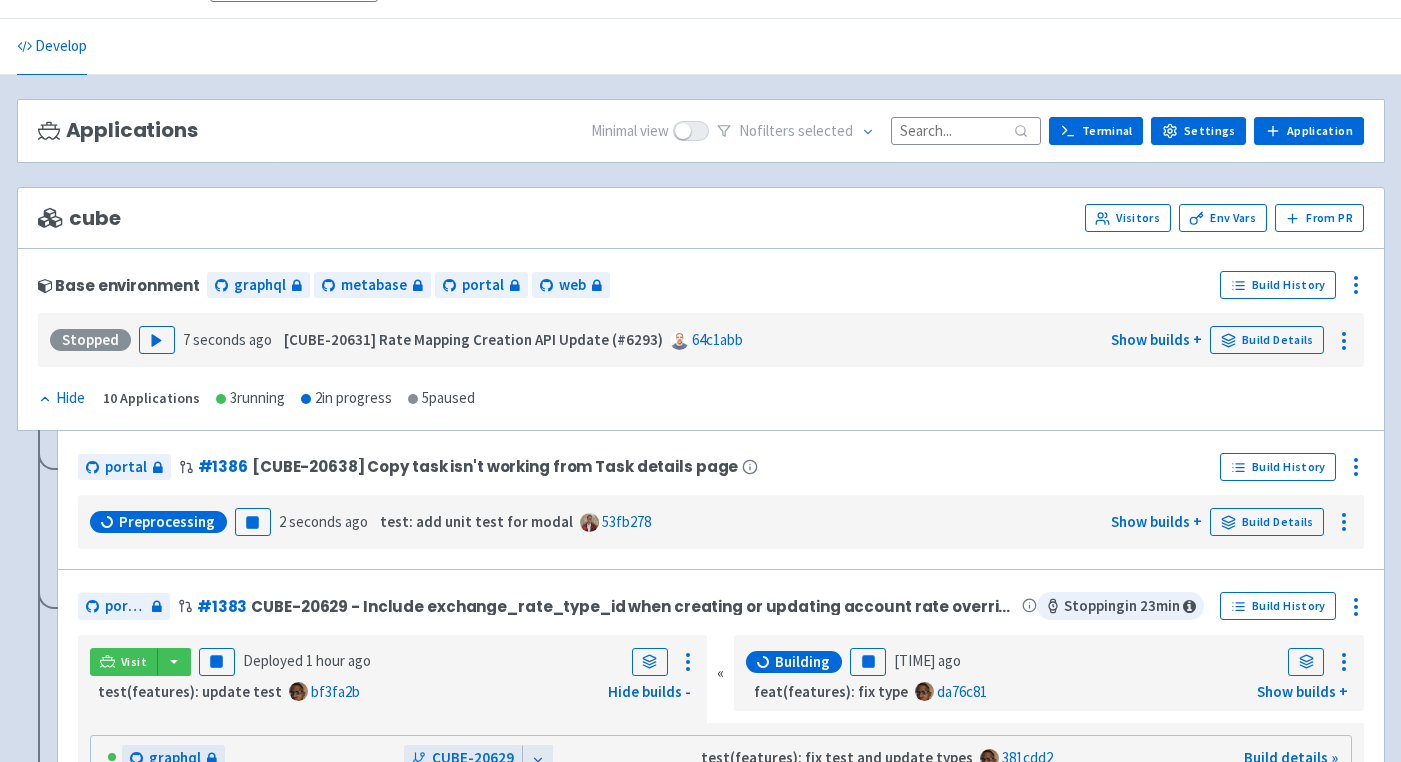 scroll, scrollTop: 0, scrollLeft: 0, axis: both 